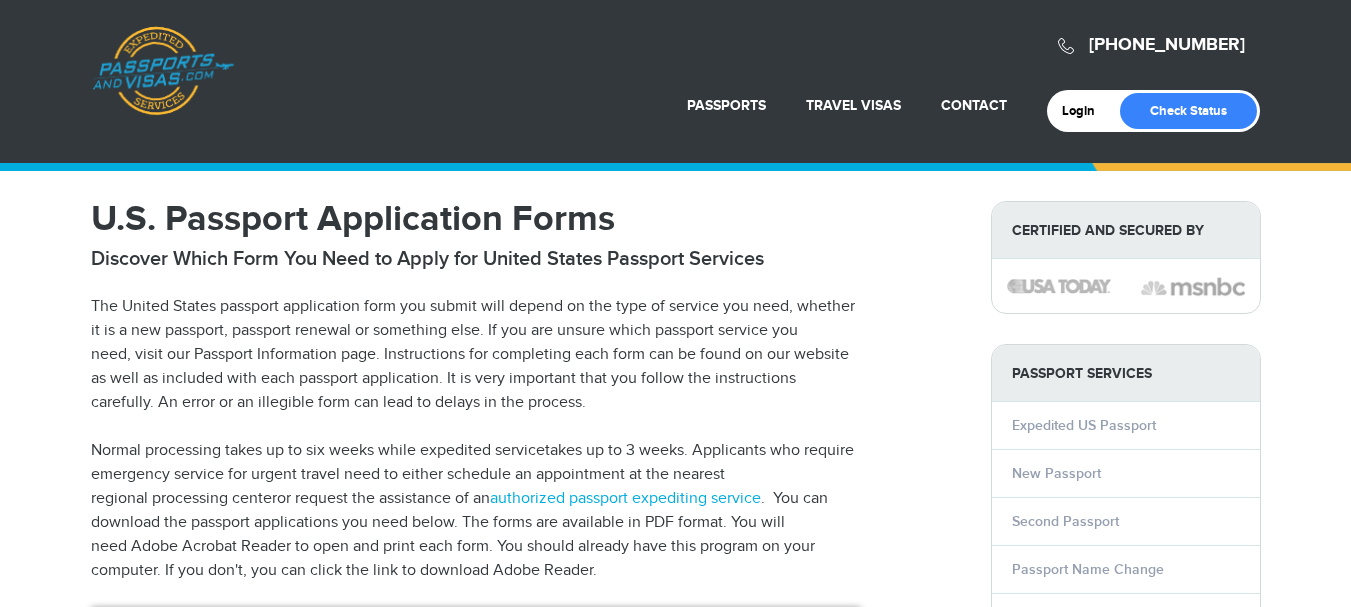 scroll, scrollTop: 106, scrollLeft: 0, axis: vertical 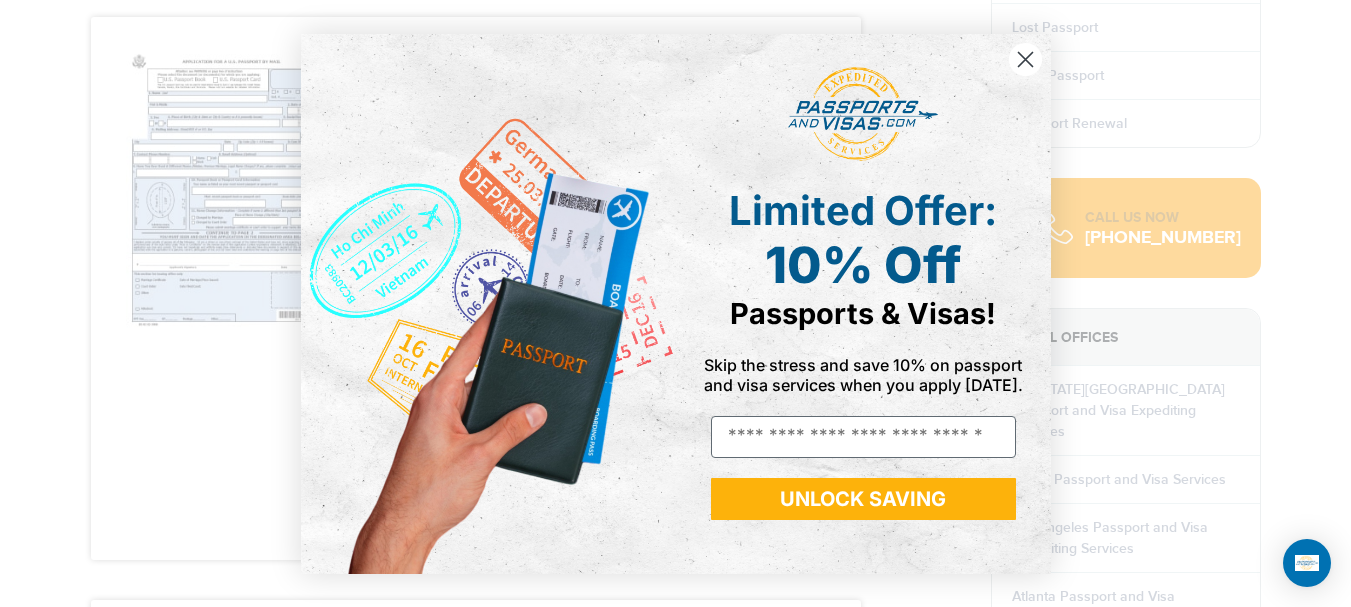 click on "Close dialog" 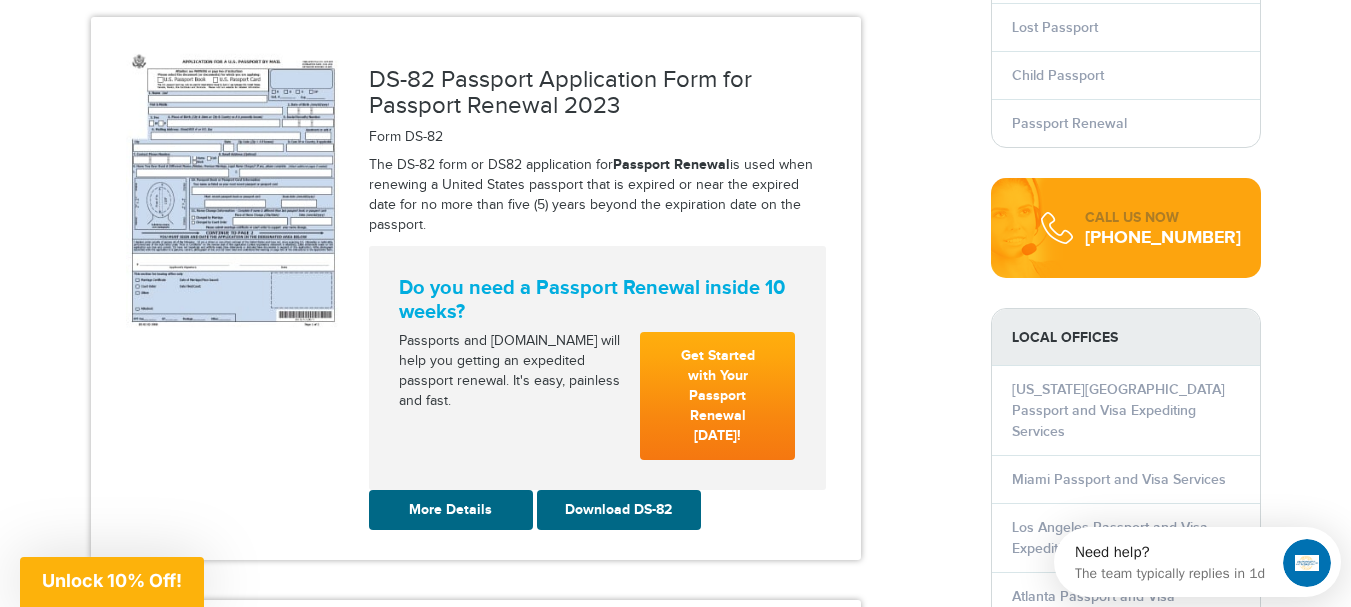 scroll, scrollTop: 0, scrollLeft: 0, axis: both 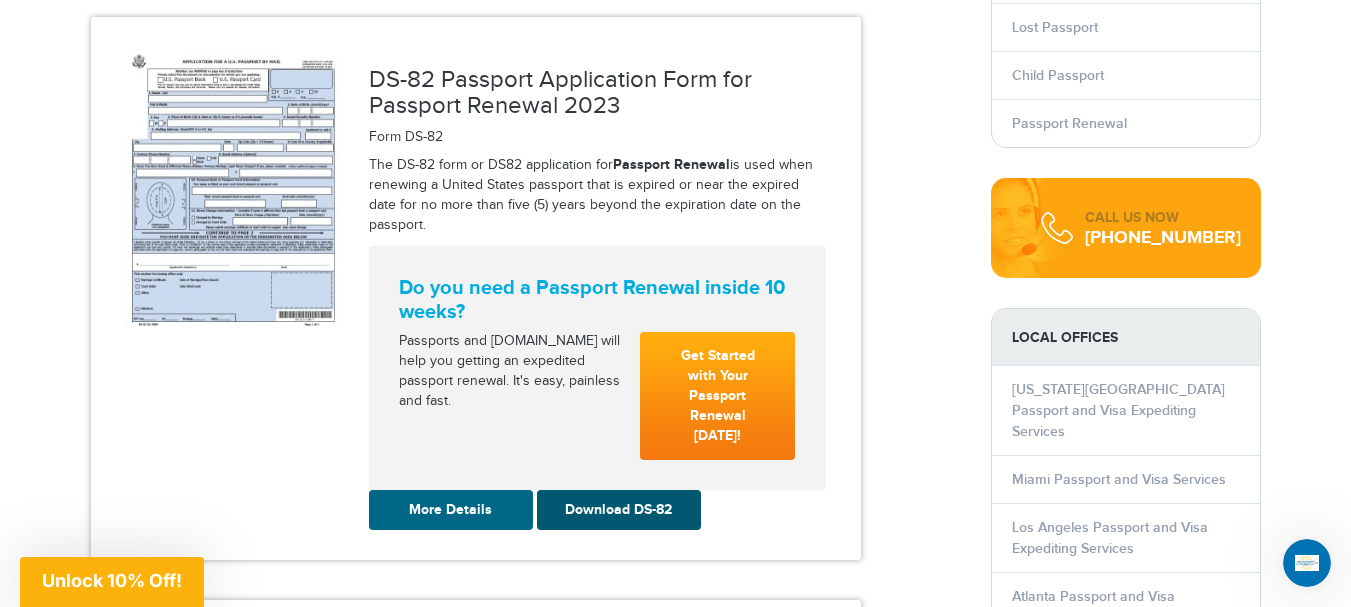click on "Download DS-82" at bounding box center (619, 510) 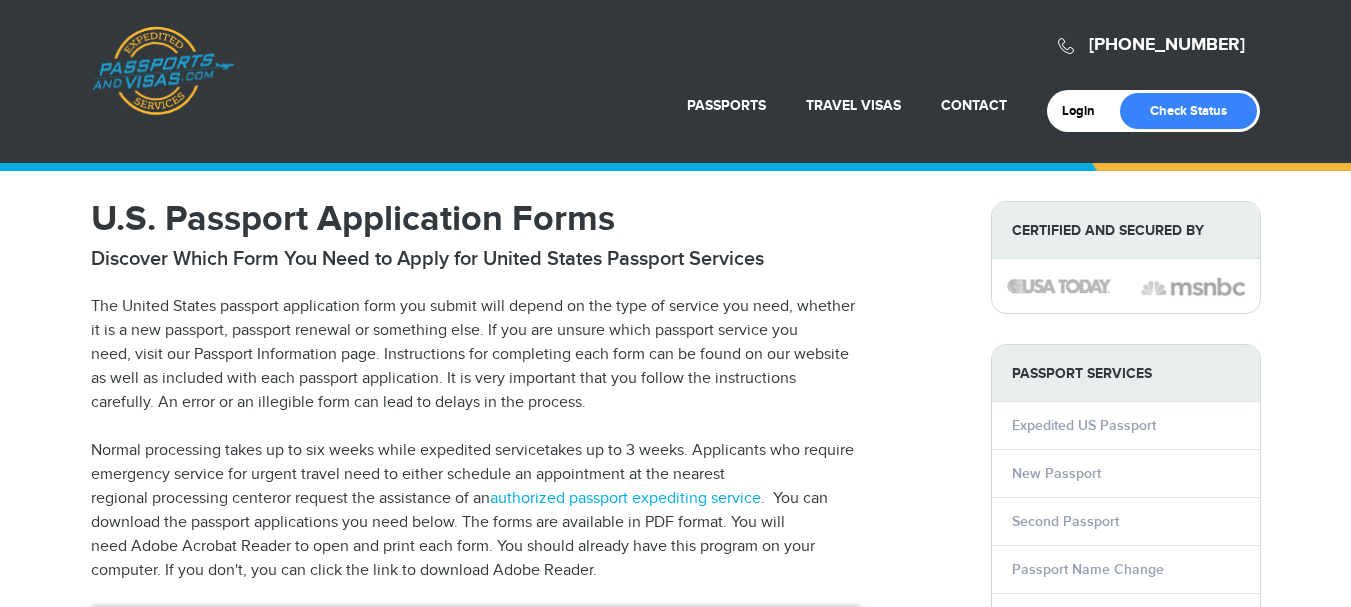 scroll, scrollTop: 1475, scrollLeft: 0, axis: vertical 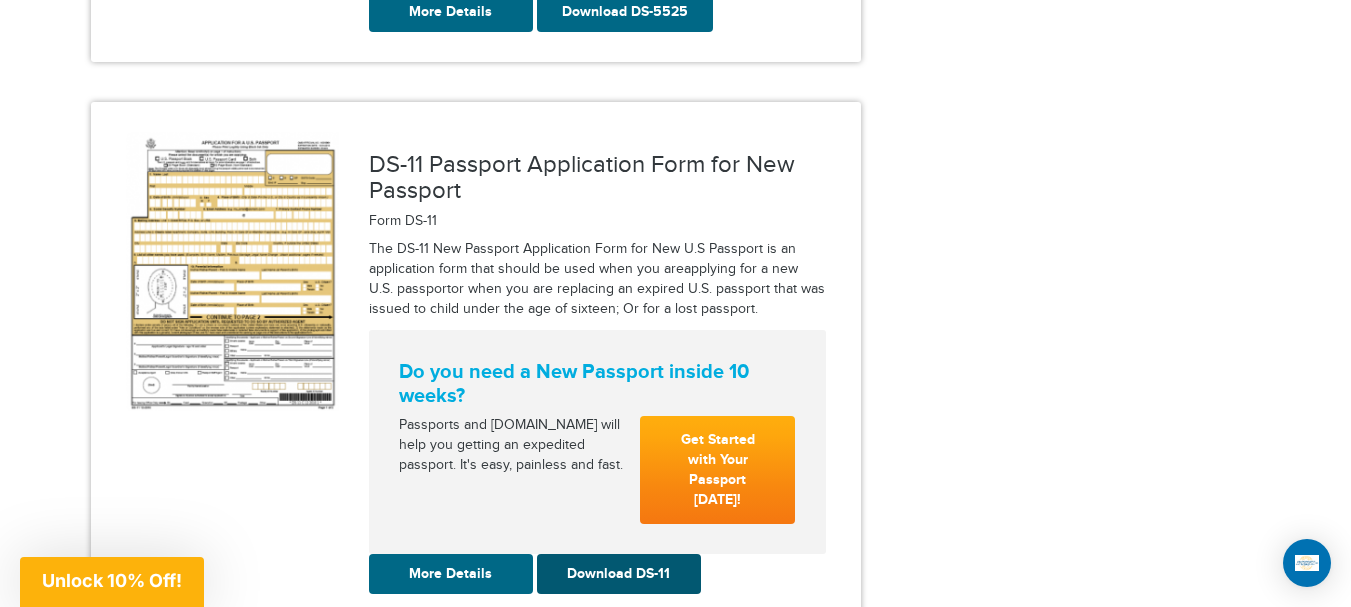 click on "Download DS-11" at bounding box center [619, 574] 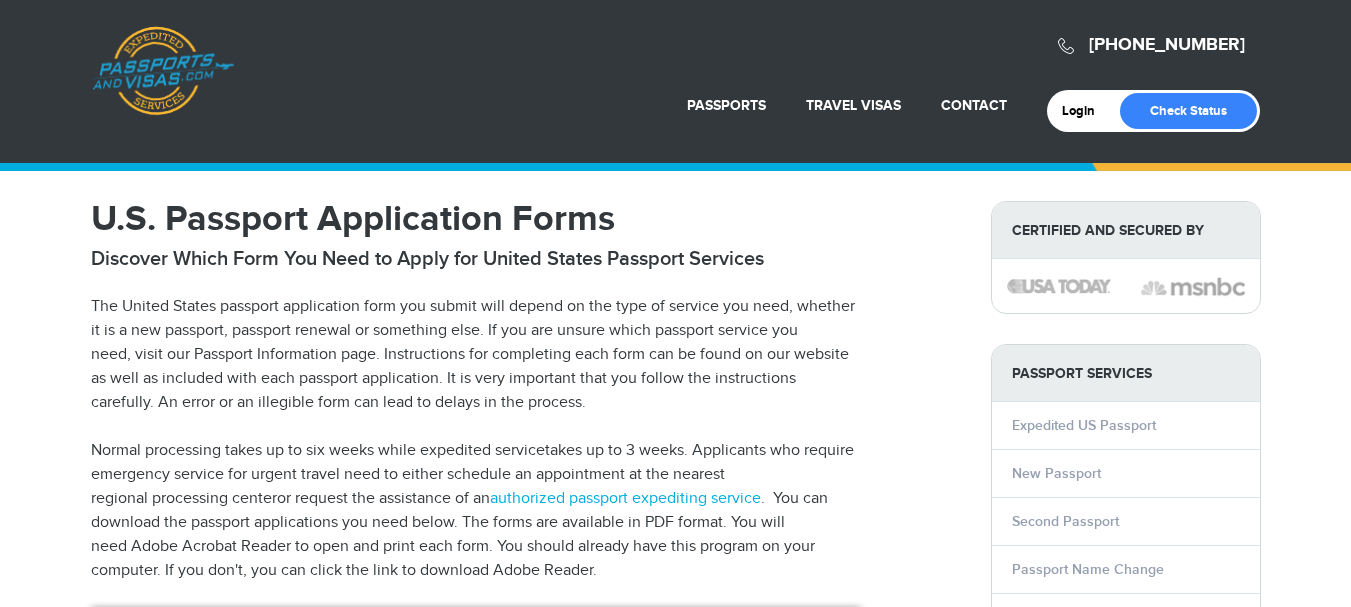 scroll, scrollTop: 3460, scrollLeft: 0, axis: vertical 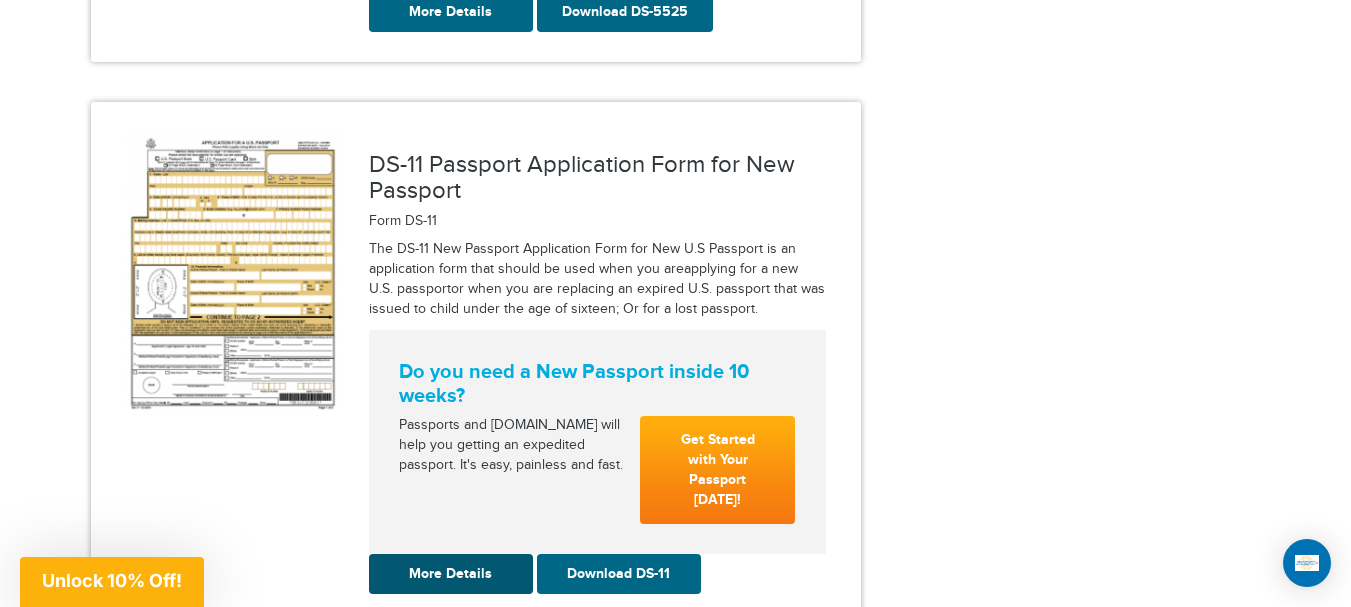 click on "More Details" at bounding box center [451, 574] 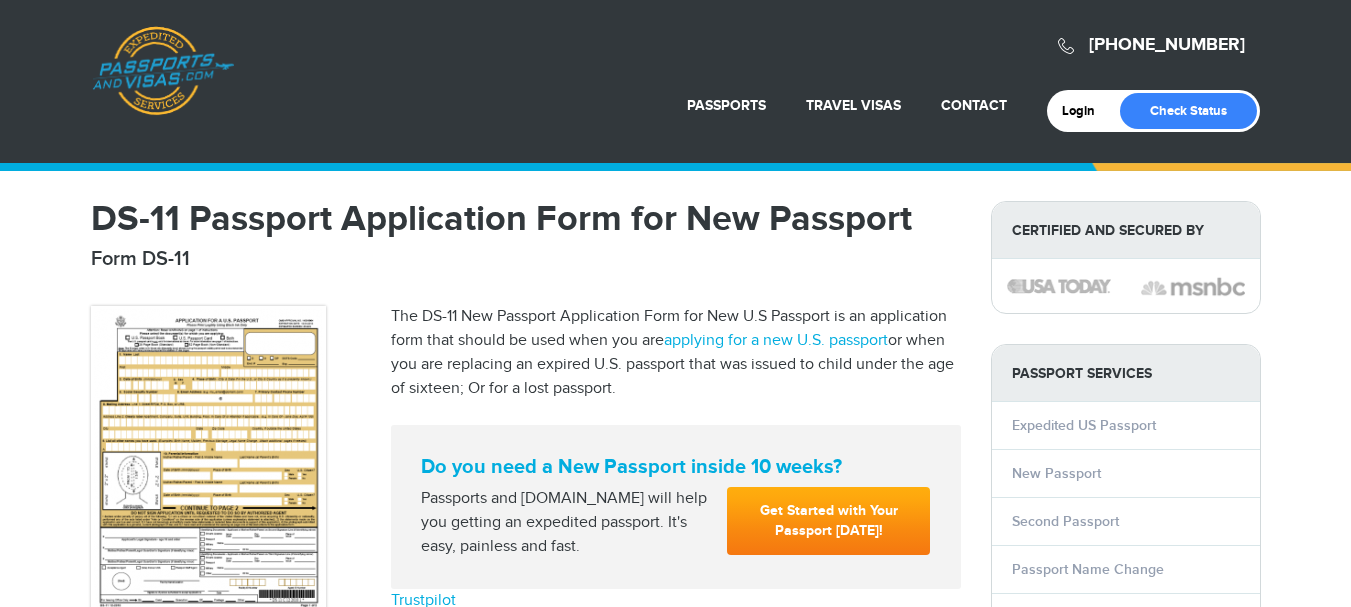 scroll, scrollTop: 0, scrollLeft: 0, axis: both 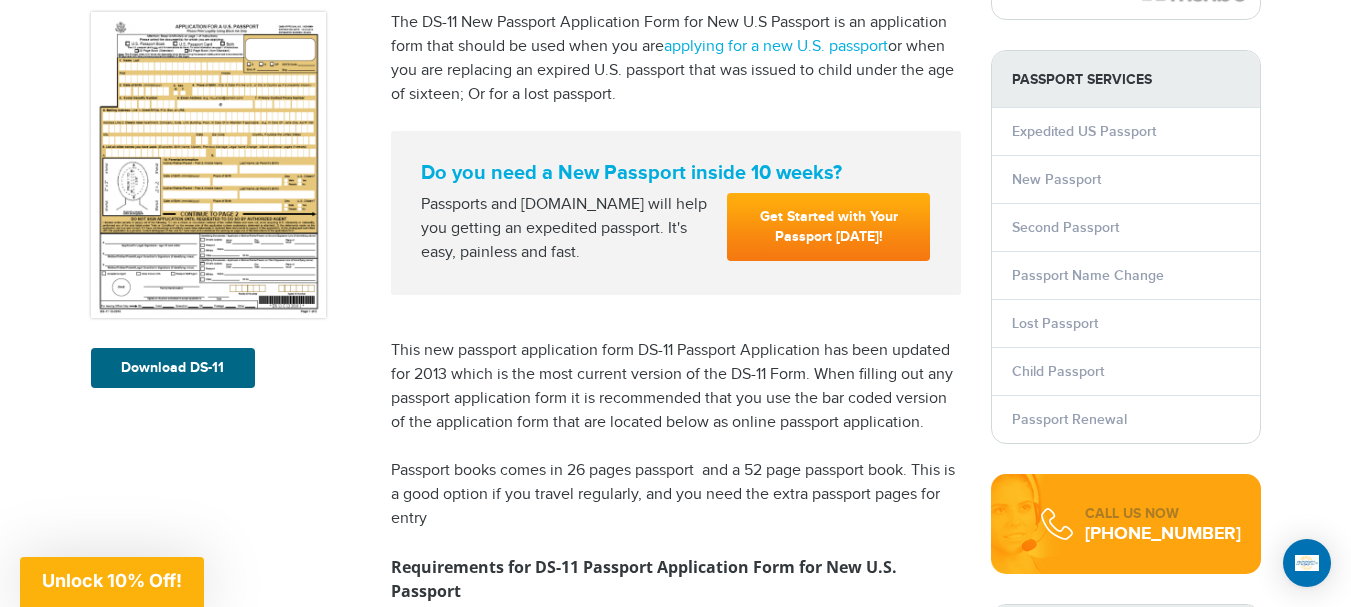 click on "Expedited US Passport" at bounding box center [1126, 131] 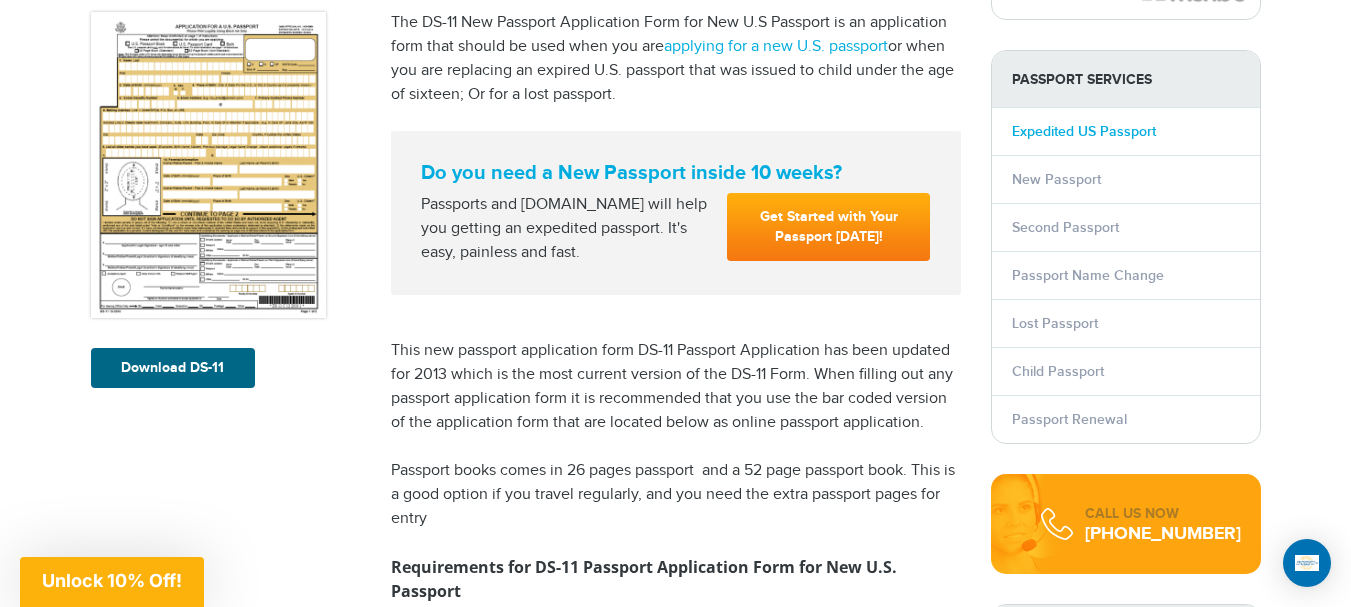 click on "Expedited US Passport" at bounding box center [1084, 131] 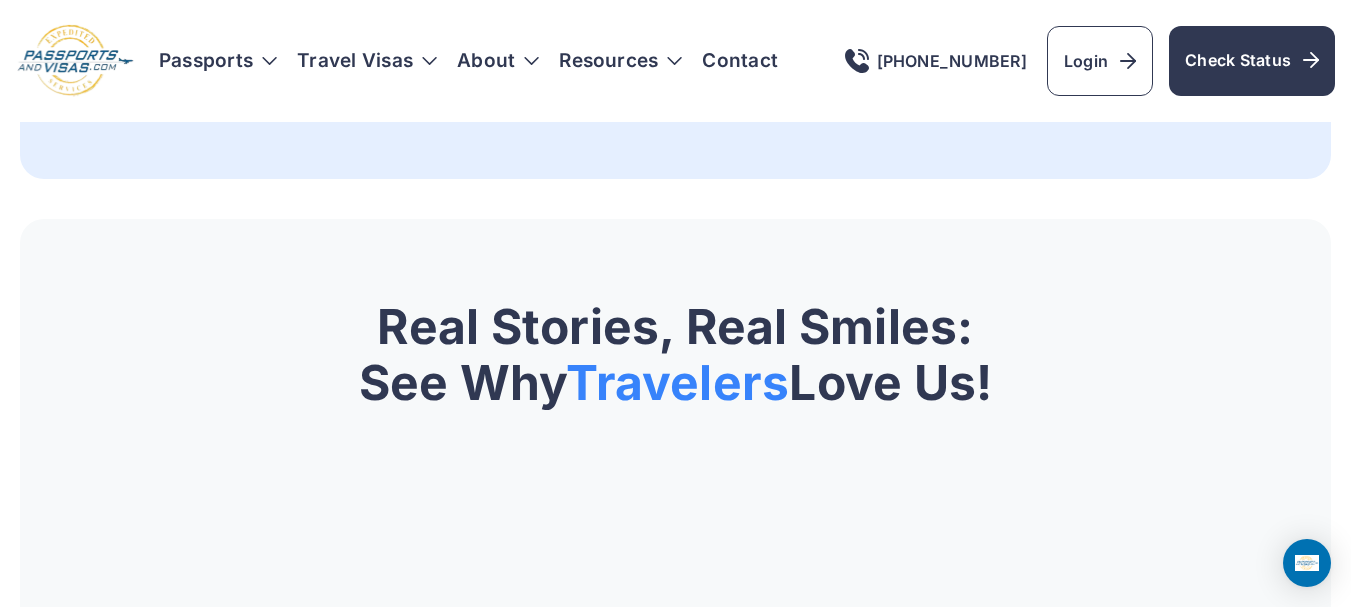 scroll, scrollTop: 0, scrollLeft: 0, axis: both 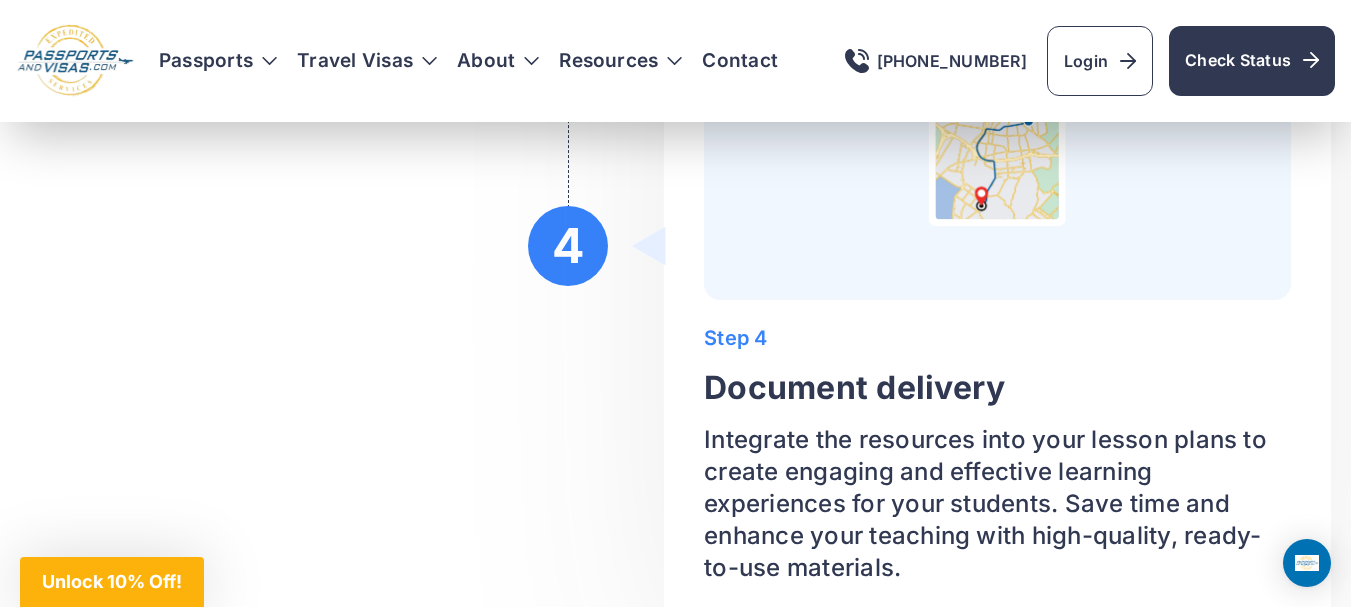 click on "Passports
[GEOGRAPHIC_DATA]
Get started
Passport Renewal" at bounding box center [675, 311] 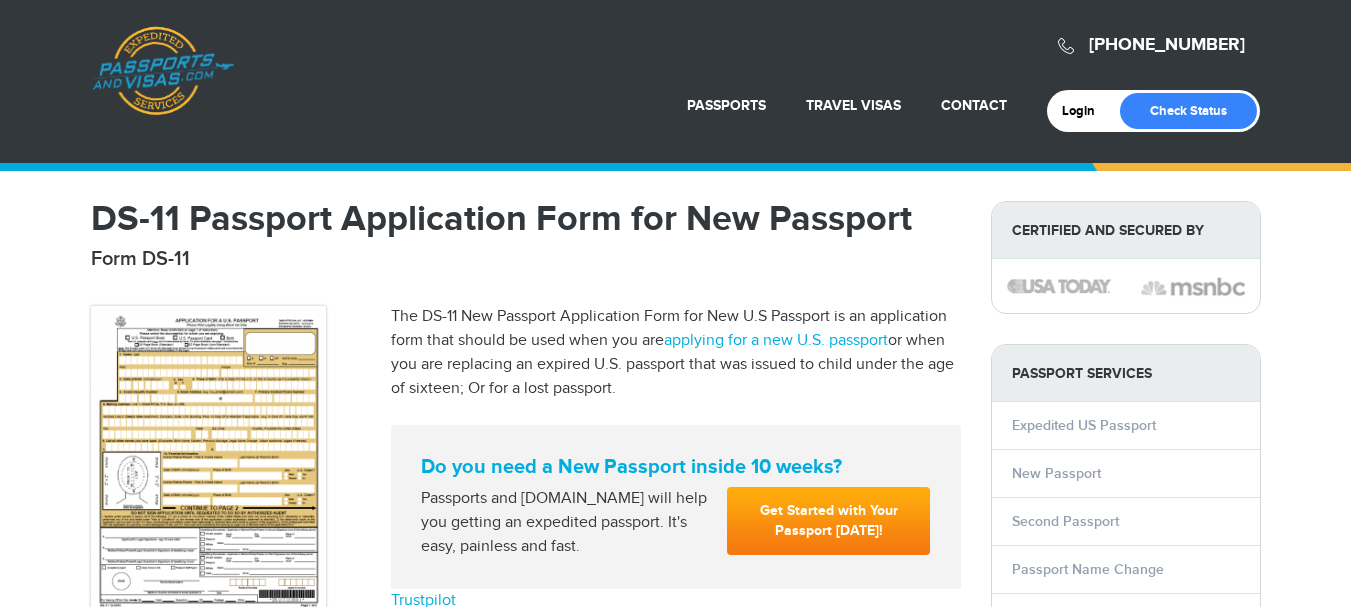 scroll, scrollTop: 278, scrollLeft: 0, axis: vertical 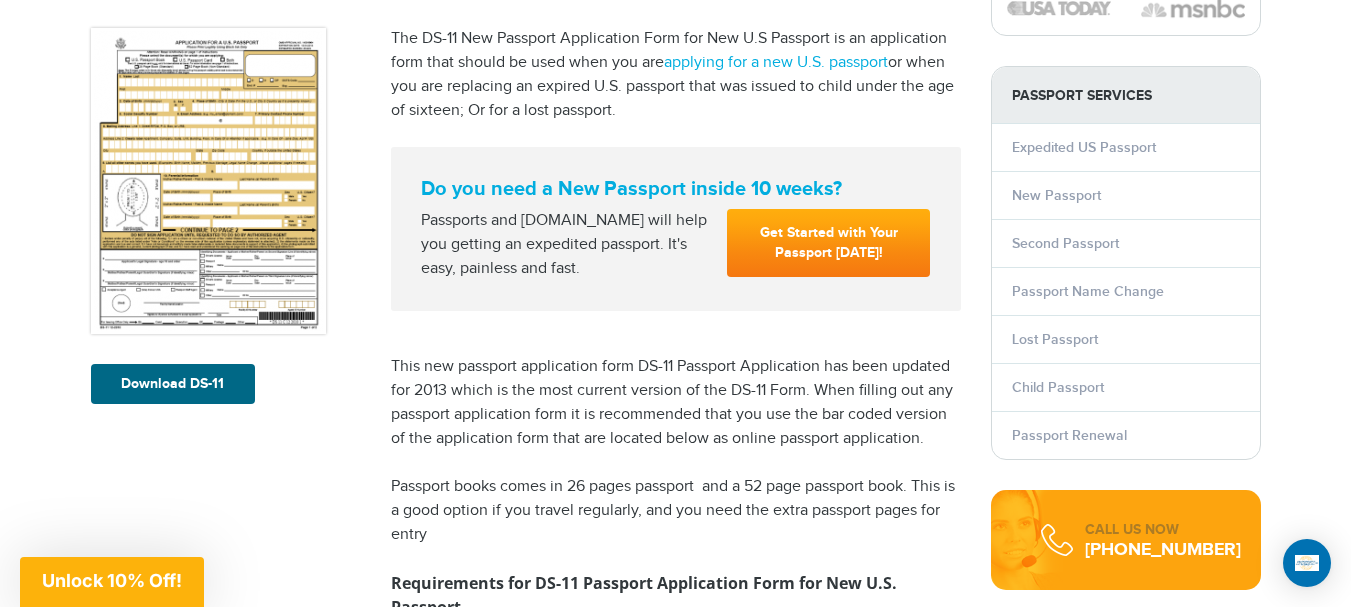 click on "Do you need a New Passport inside 10 weeks?" at bounding box center [676, 189] 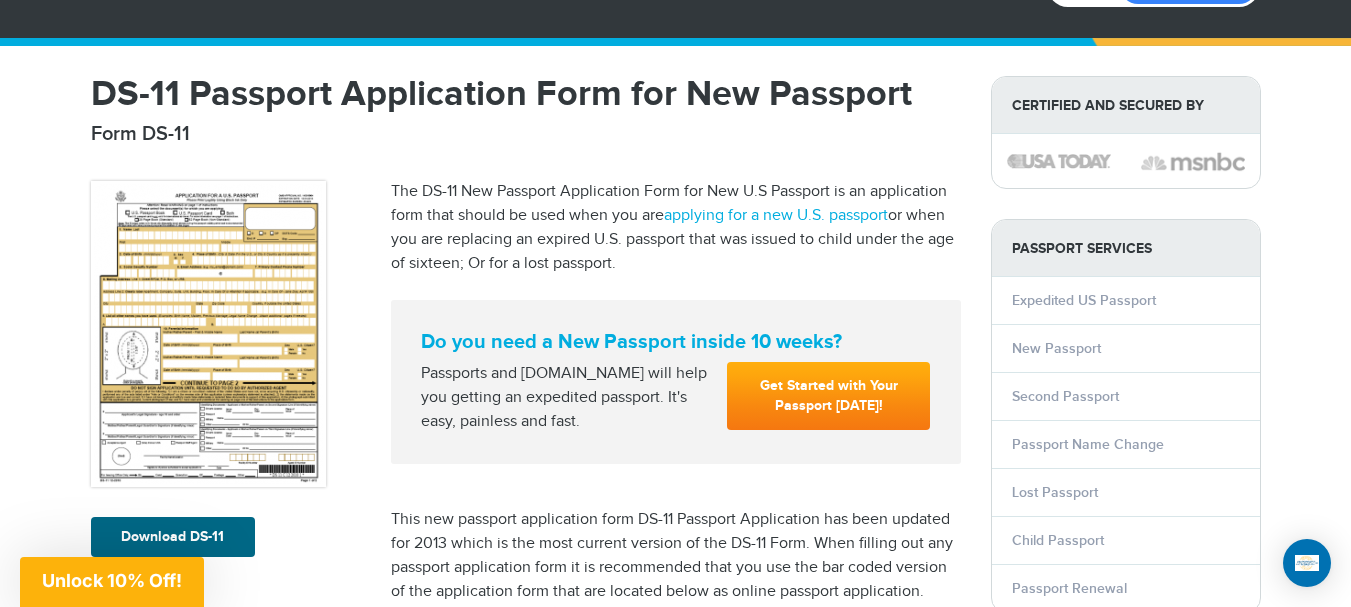 scroll, scrollTop: 0, scrollLeft: 0, axis: both 